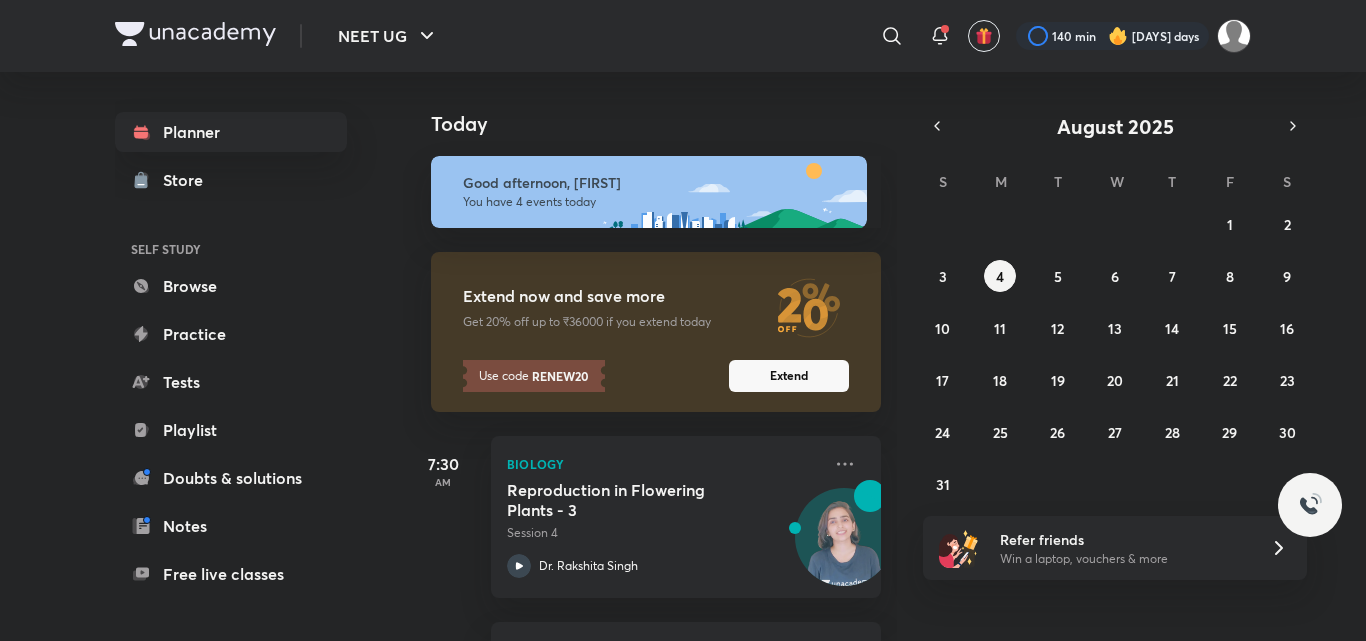 scroll, scrollTop: 0, scrollLeft: 0, axis: both 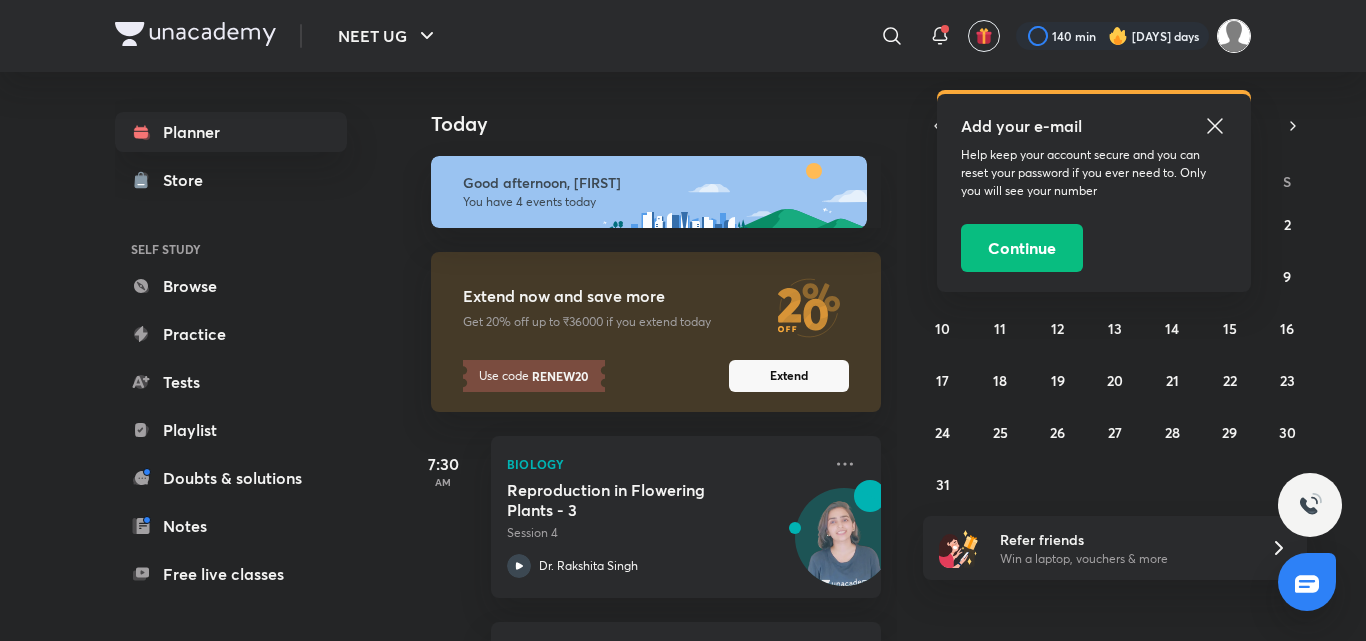 click at bounding box center (1234, 36) 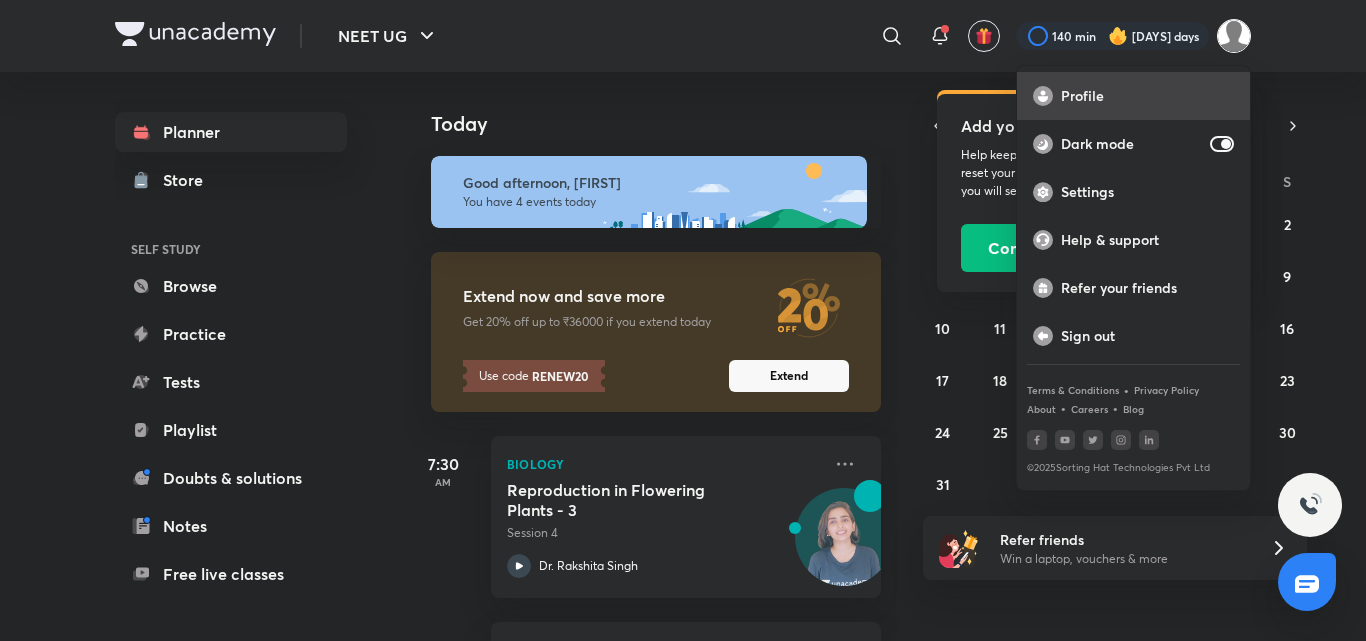 click on "Profile" at bounding box center (1133, 96) 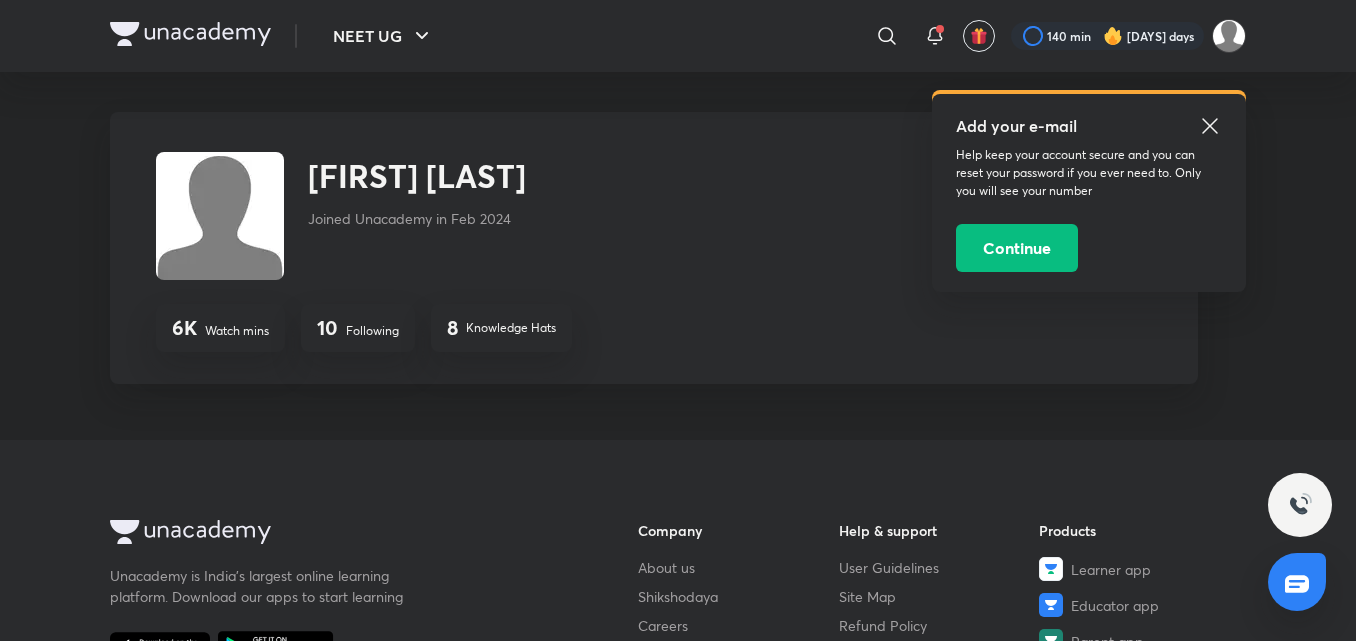 click on "10 Following" at bounding box center (358, 328) 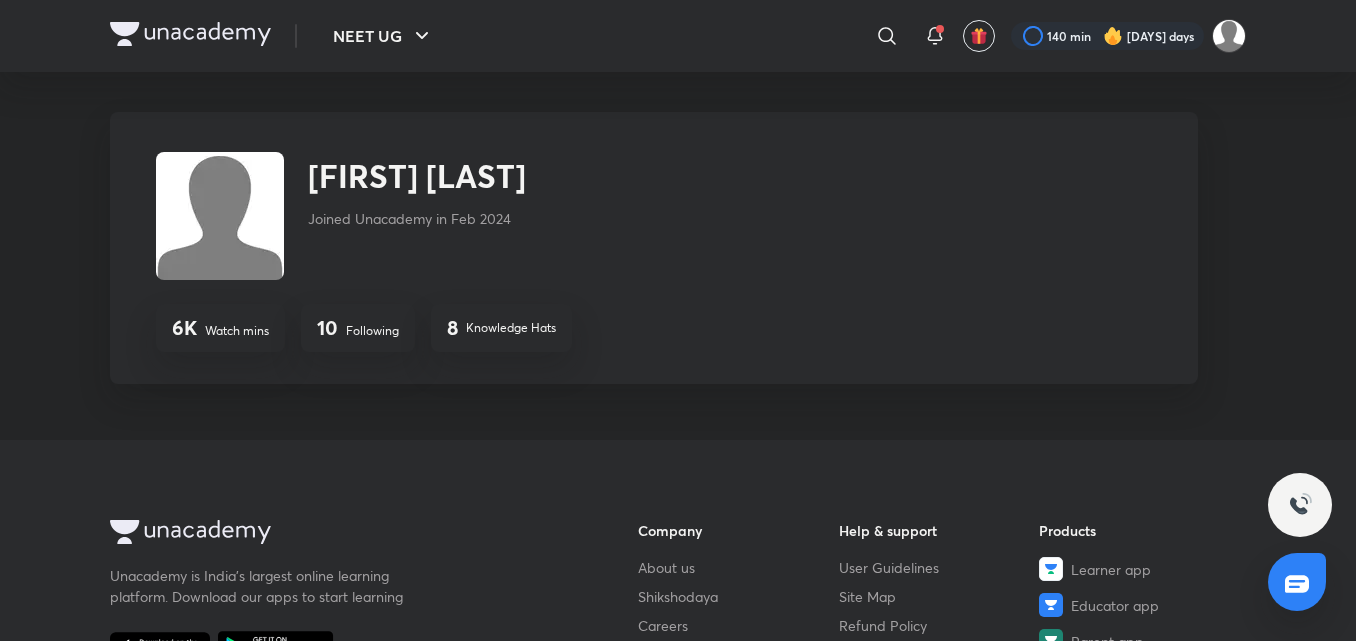 click on "Ananya Chaudhary Joined Unacademy in Feb 2024" at bounding box center (654, 216) 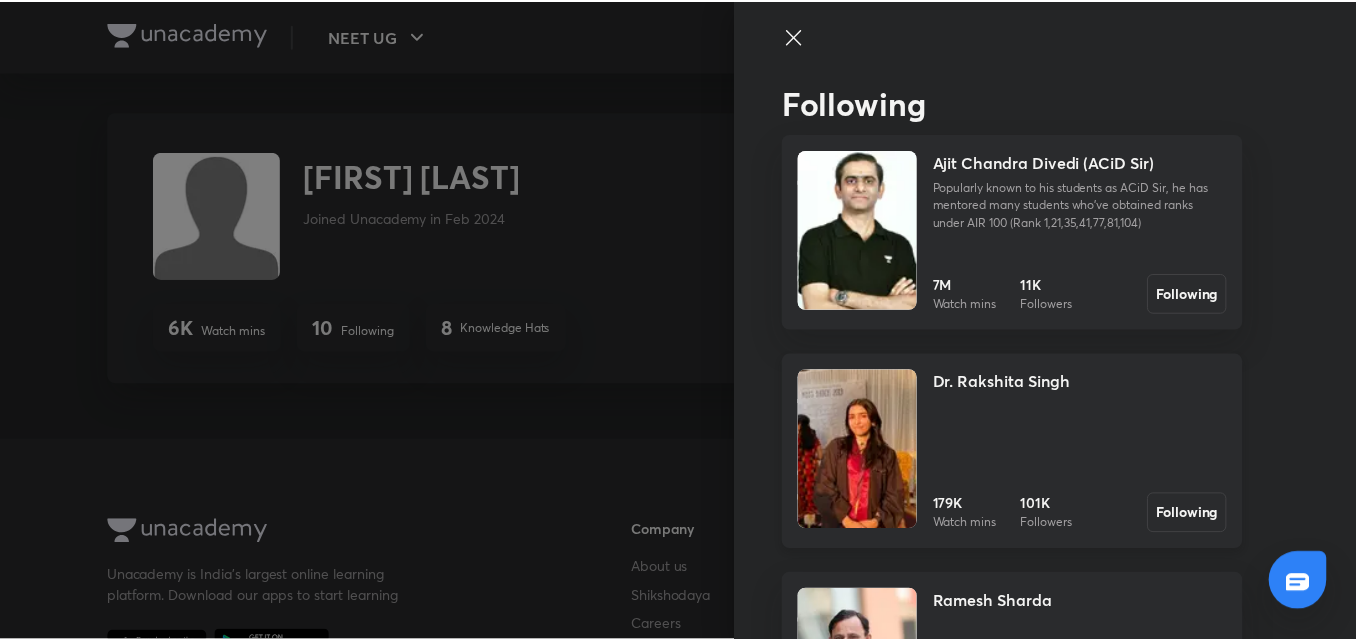 scroll, scrollTop: 801, scrollLeft: 0, axis: vertical 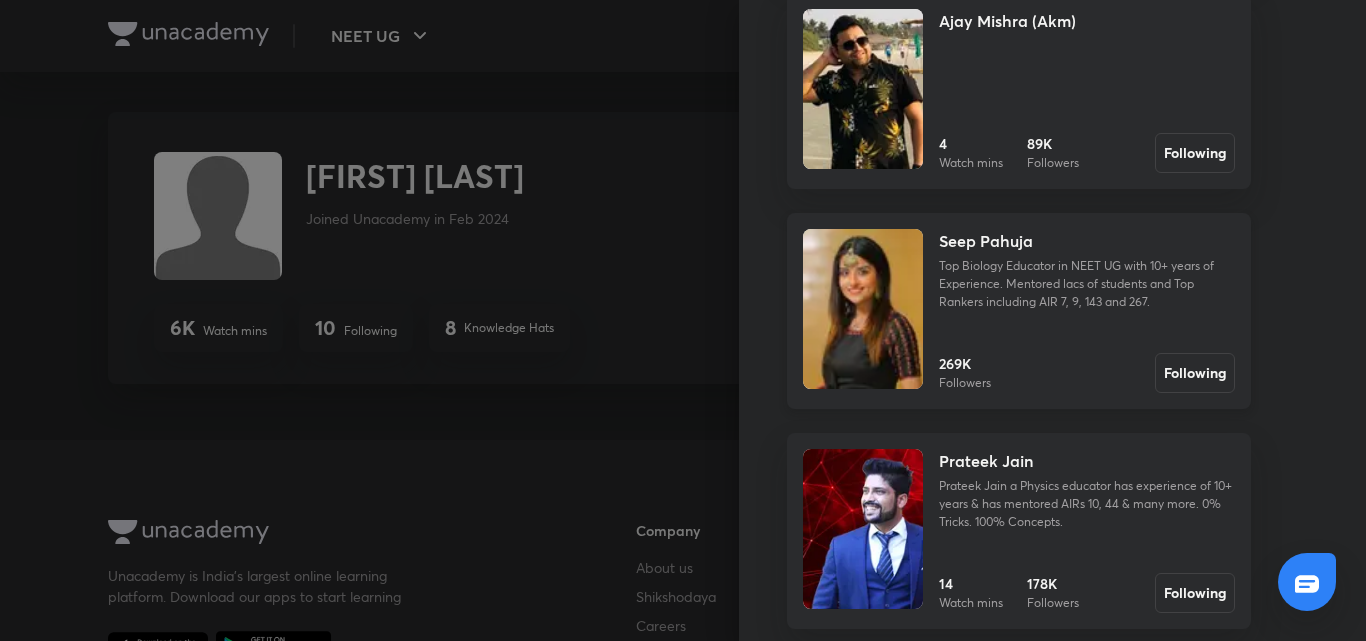 click at bounding box center (863, 309) 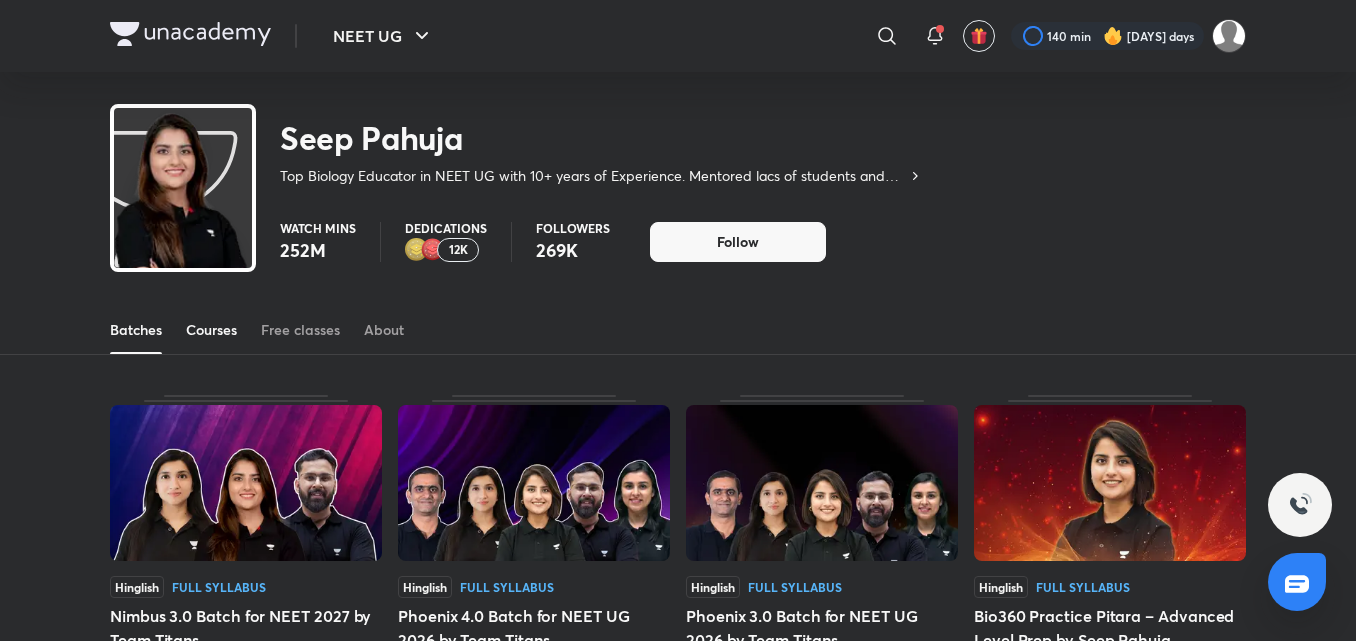 click on "Courses" at bounding box center [211, 330] 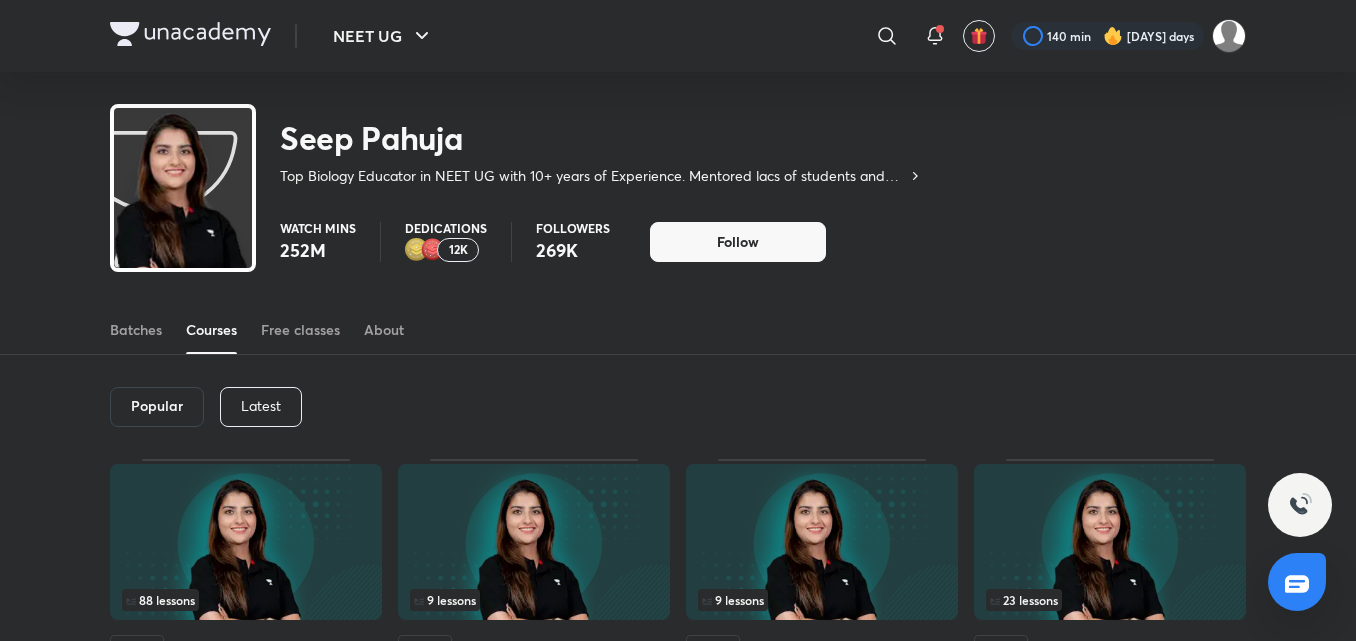 click on "Latest" at bounding box center (261, 406) 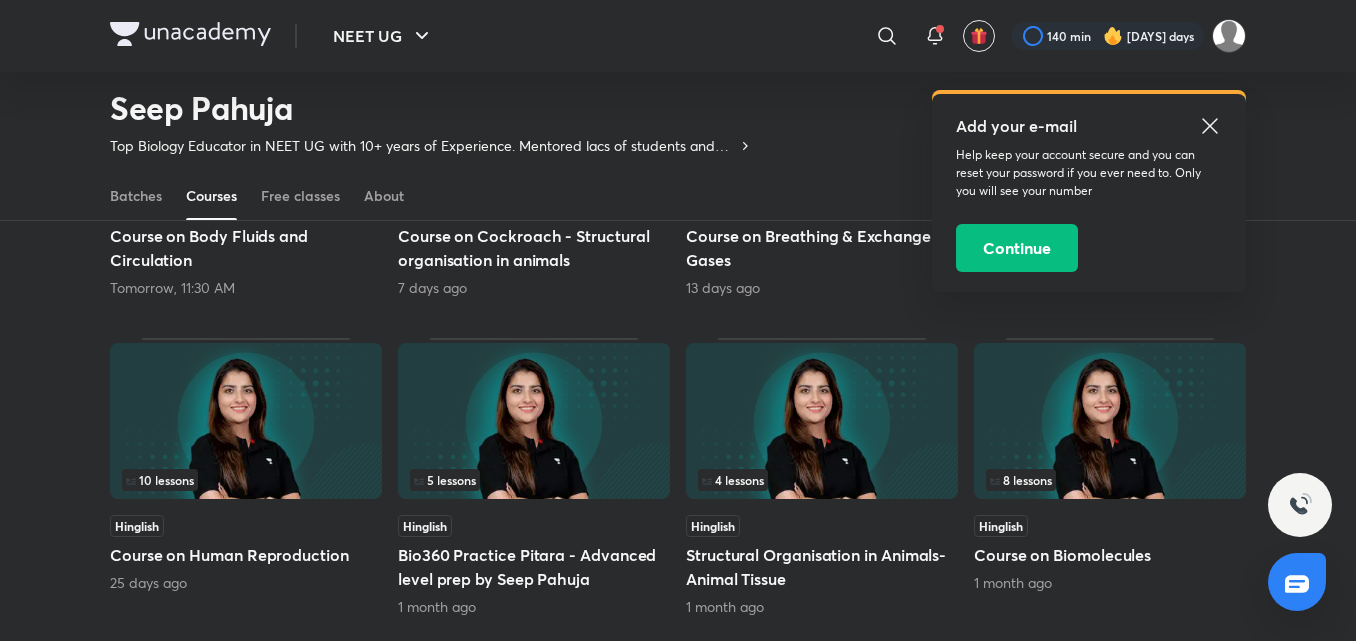 scroll, scrollTop: 369, scrollLeft: 0, axis: vertical 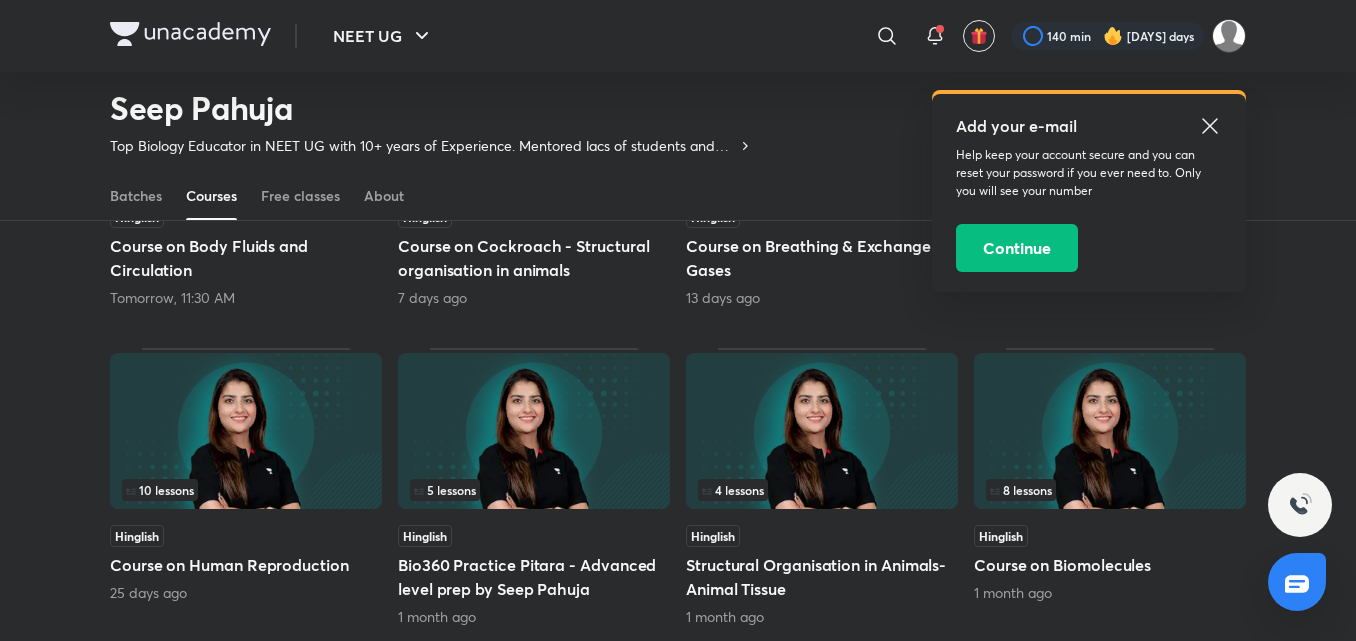 click 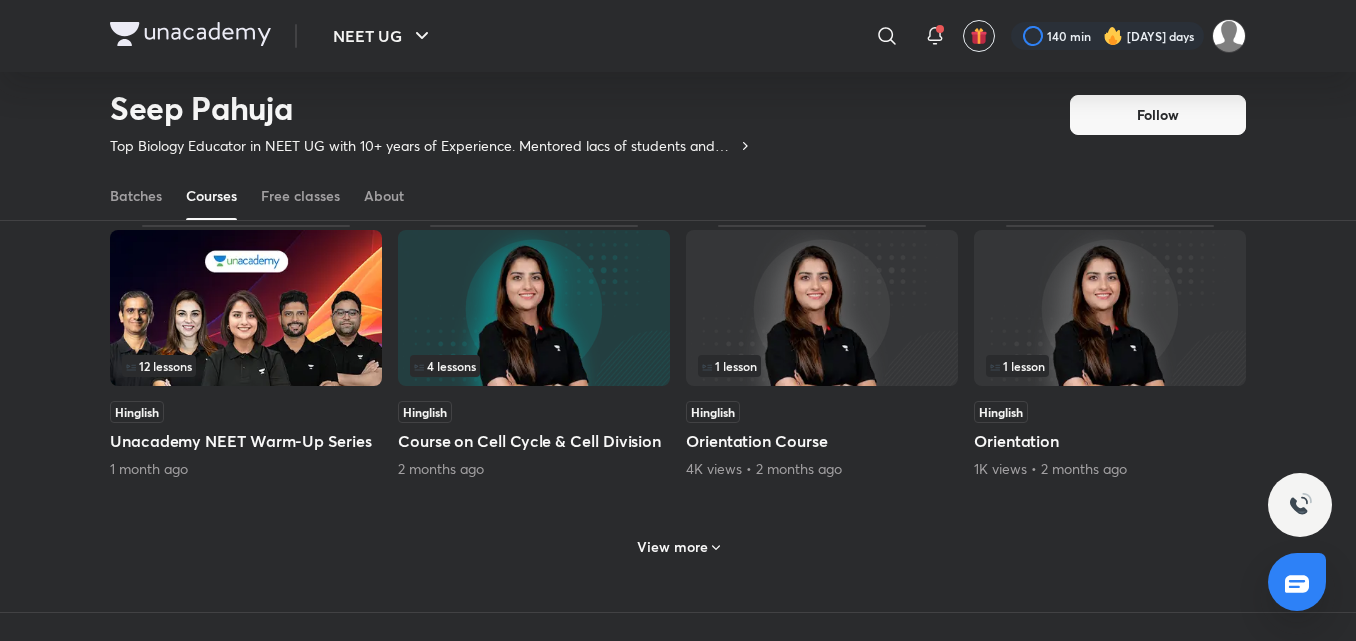 scroll, scrollTop: 819, scrollLeft: 0, axis: vertical 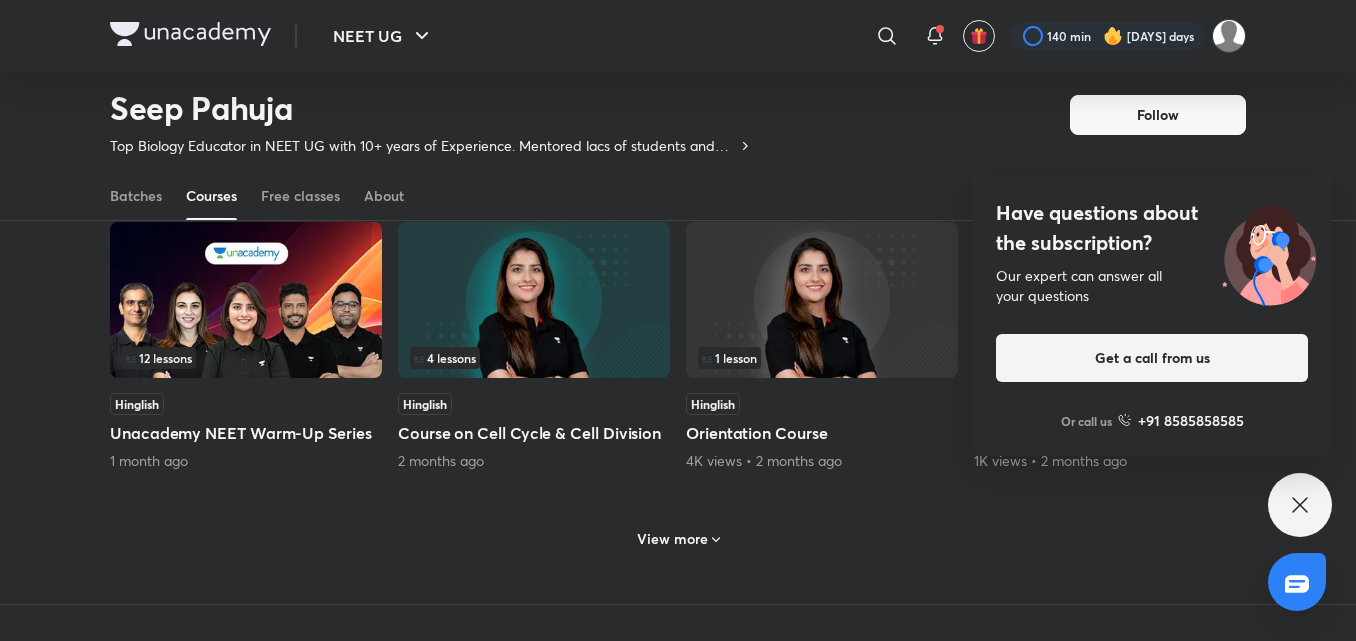 click on "View more" at bounding box center (678, 537) 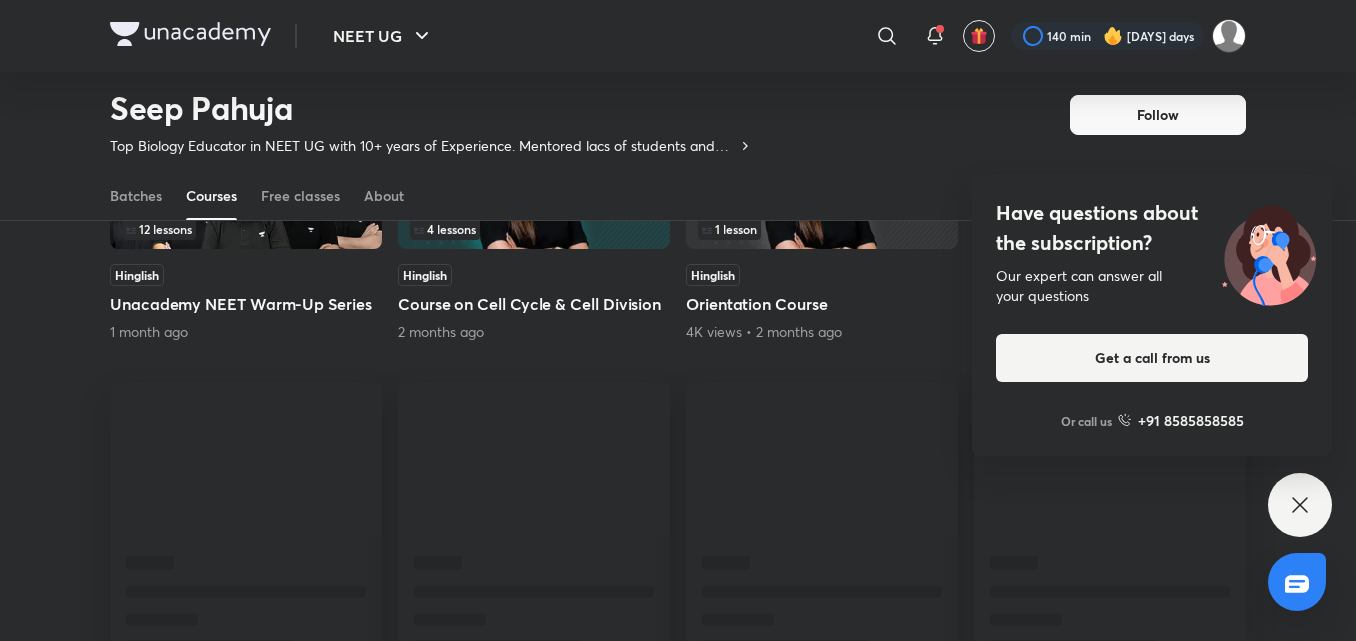 scroll, scrollTop: 969, scrollLeft: 0, axis: vertical 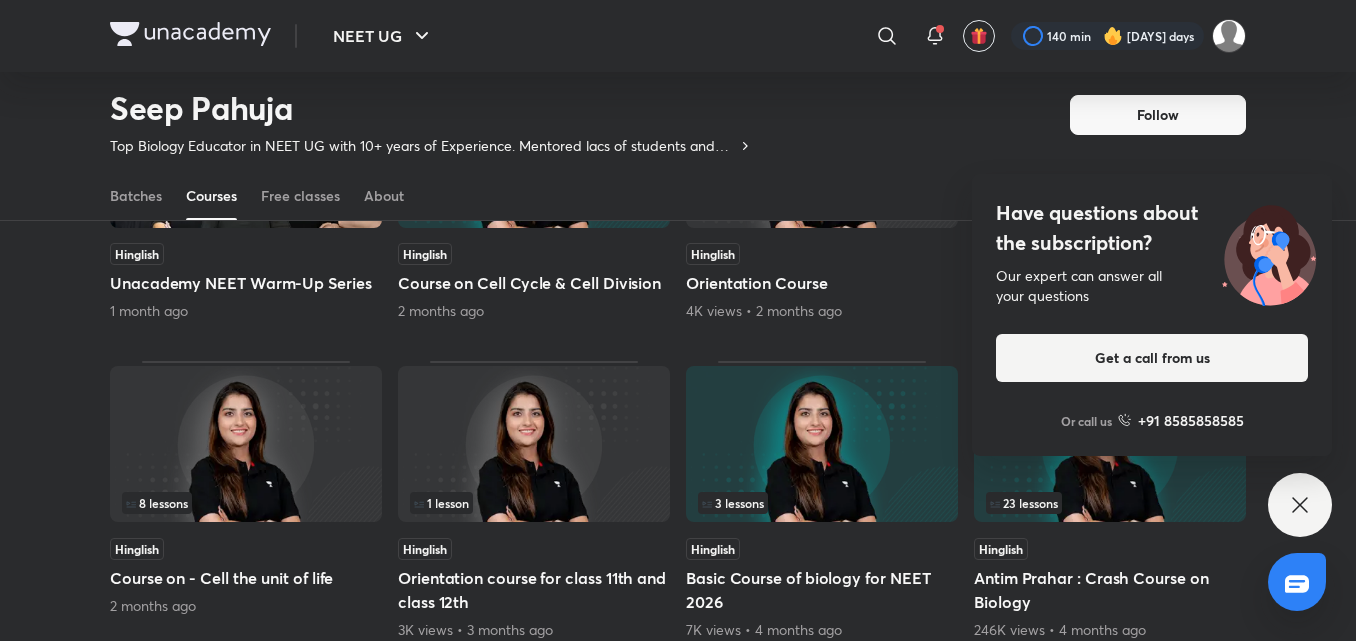 click 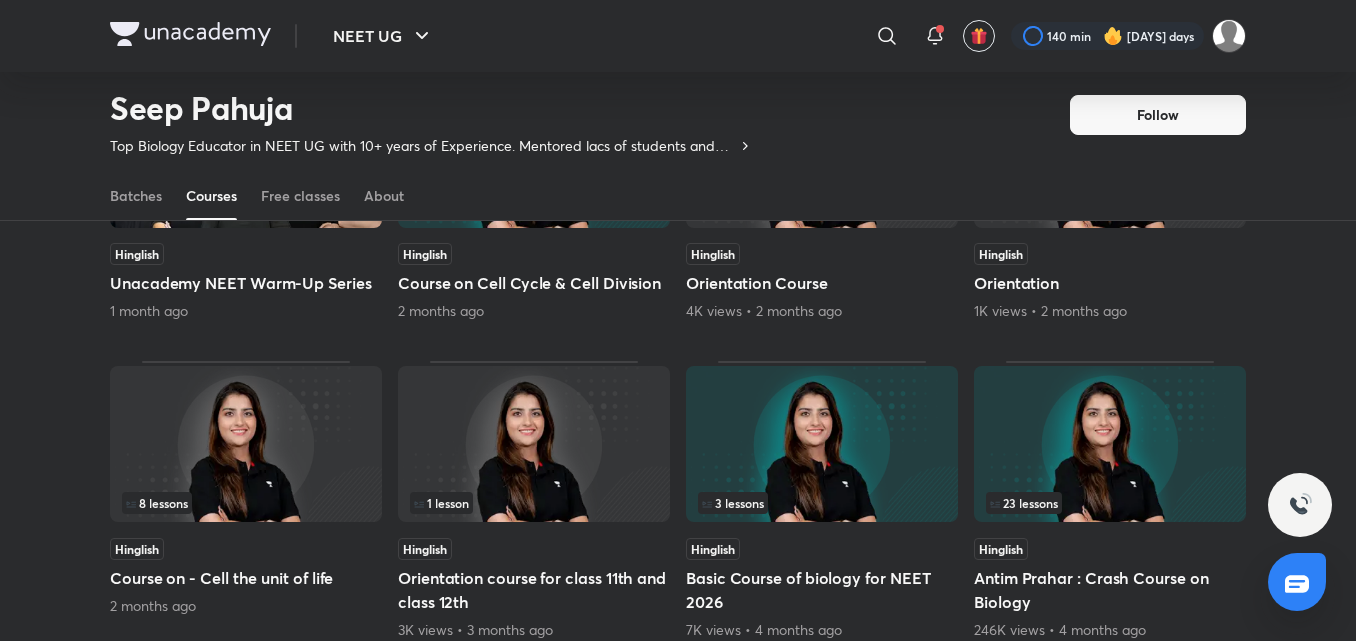 click at bounding box center [246, 444] 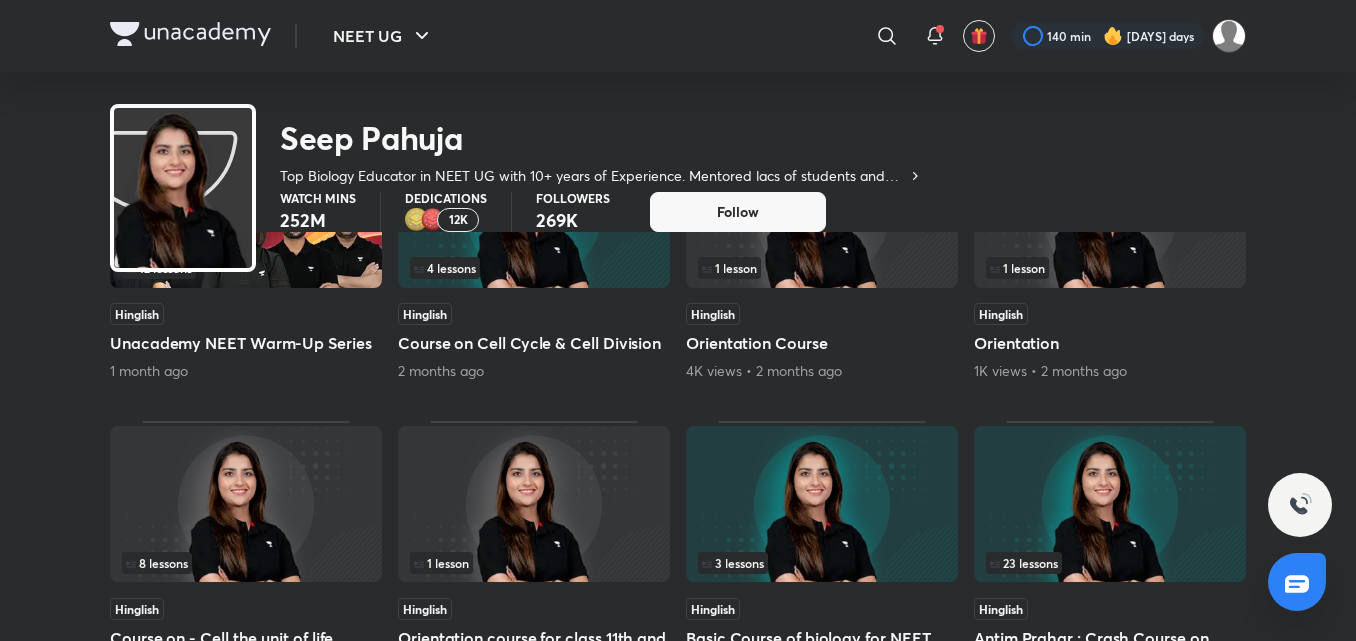 scroll, scrollTop: 0, scrollLeft: 0, axis: both 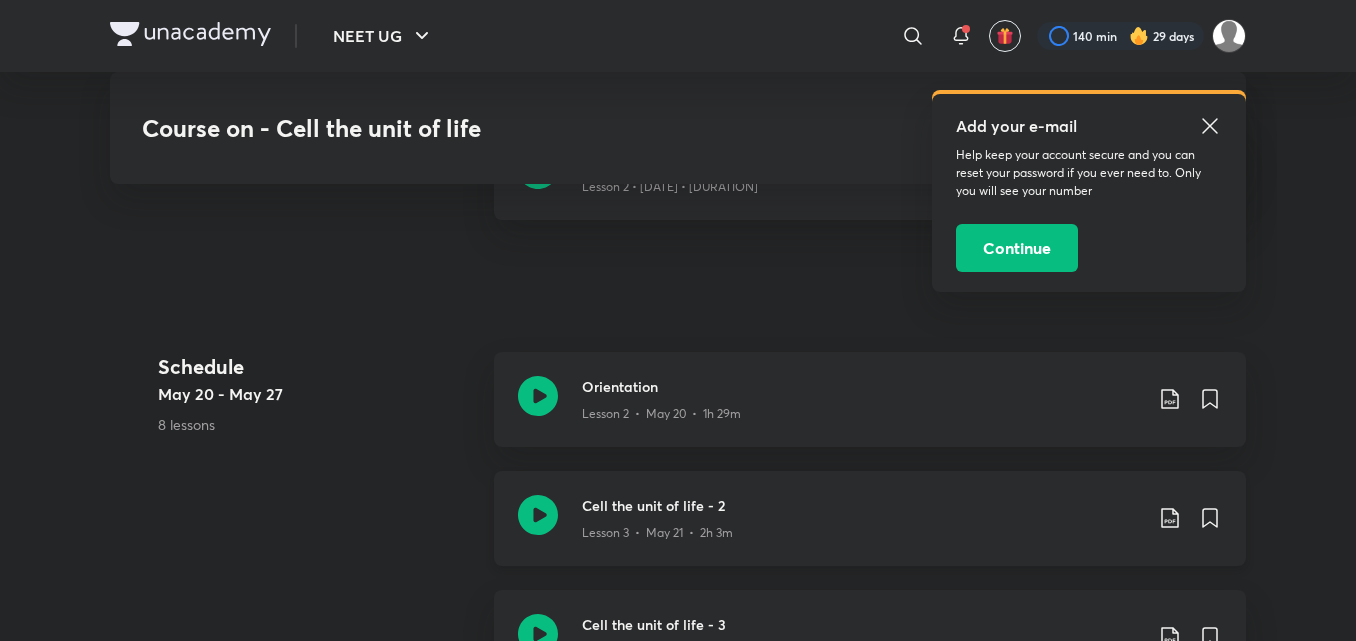click on "Cell the unit of life - 2" at bounding box center (862, 159) 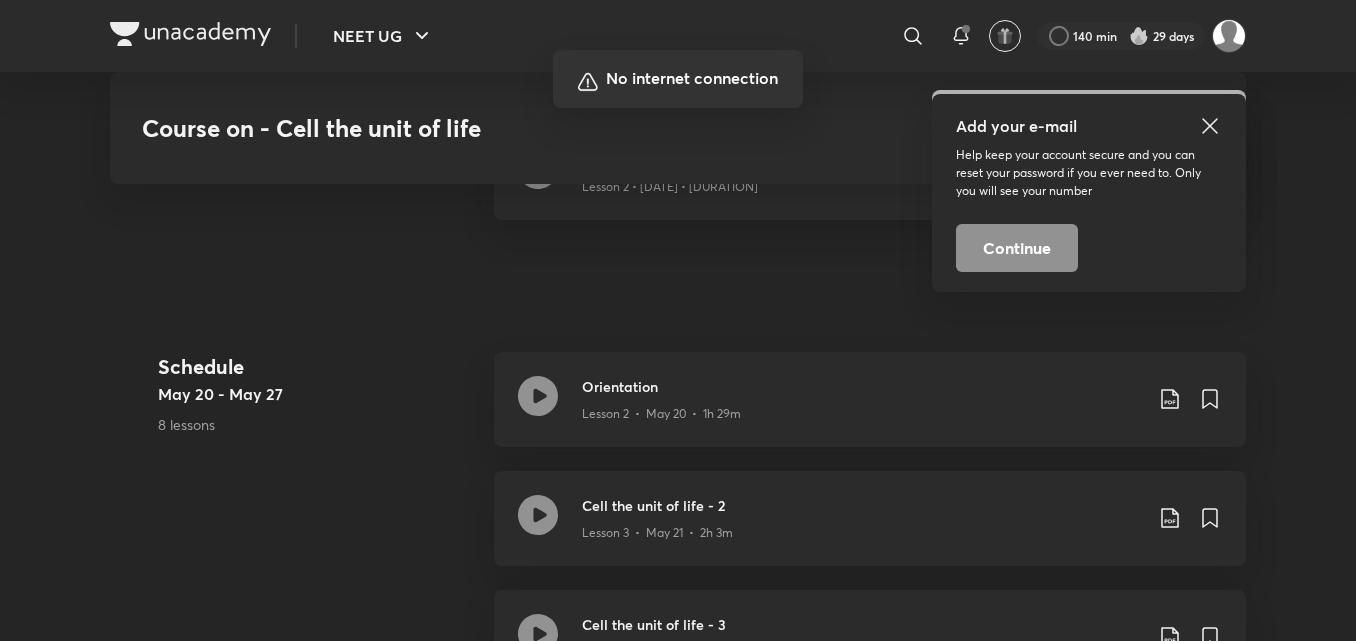 click at bounding box center (678, 320) 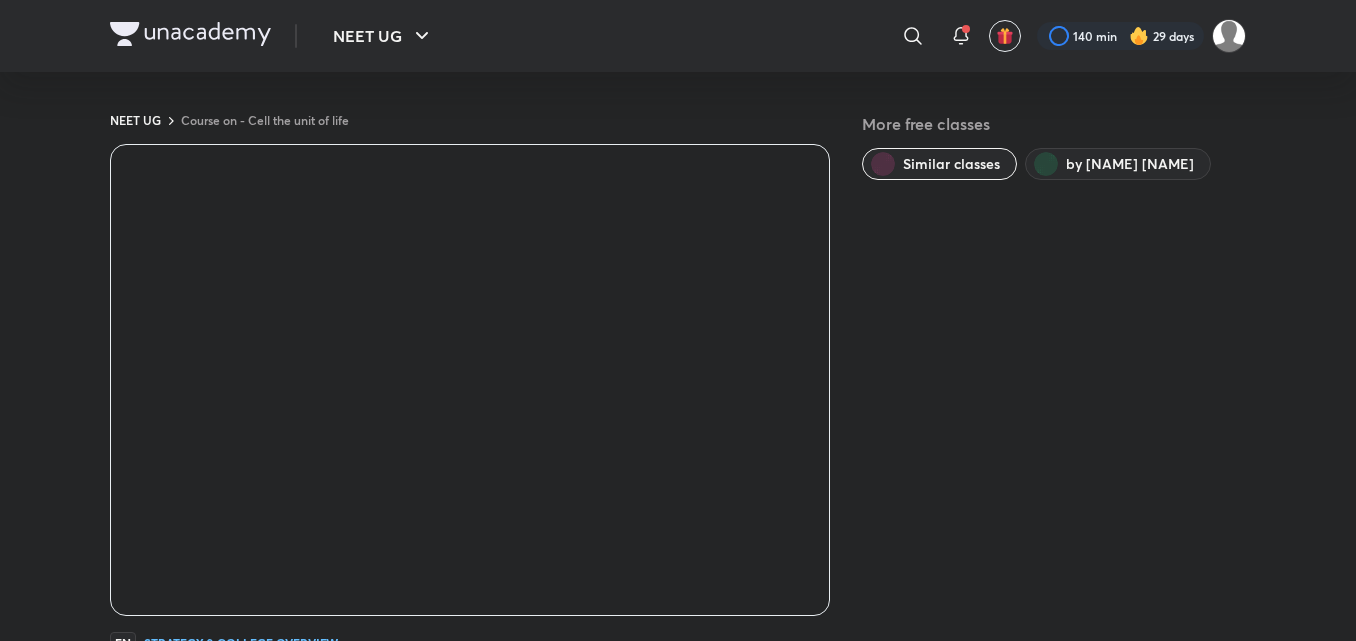 scroll, scrollTop: 612, scrollLeft: 0, axis: vertical 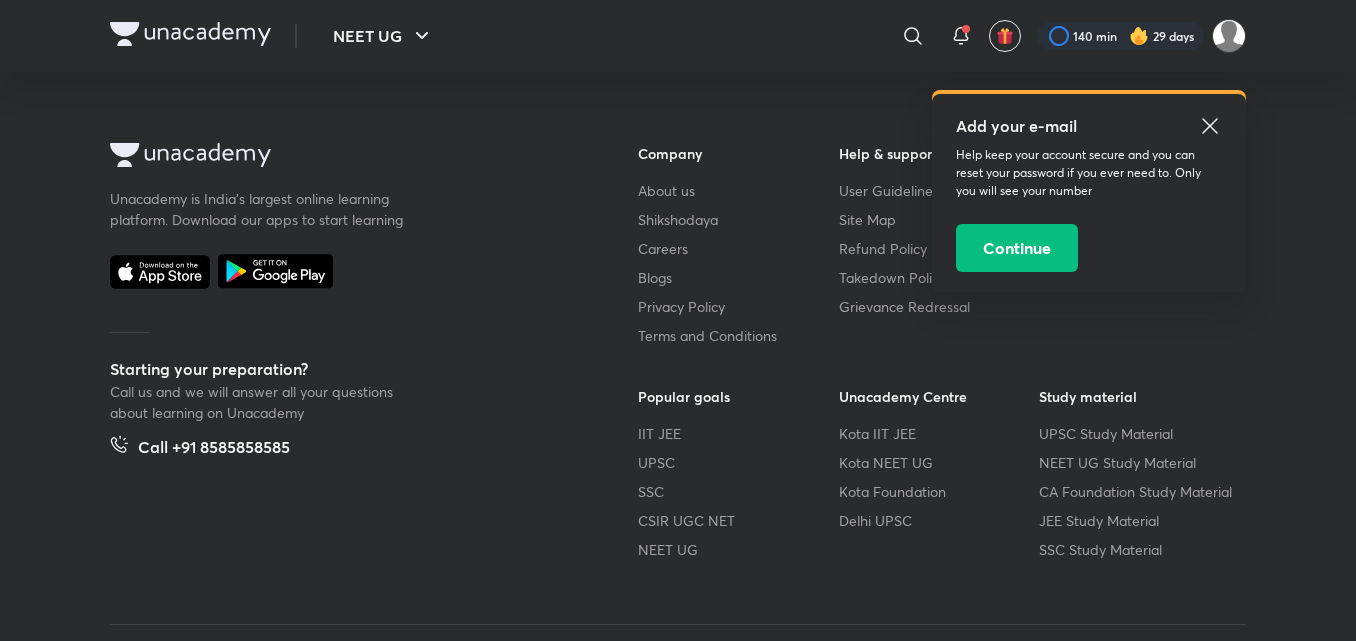 click 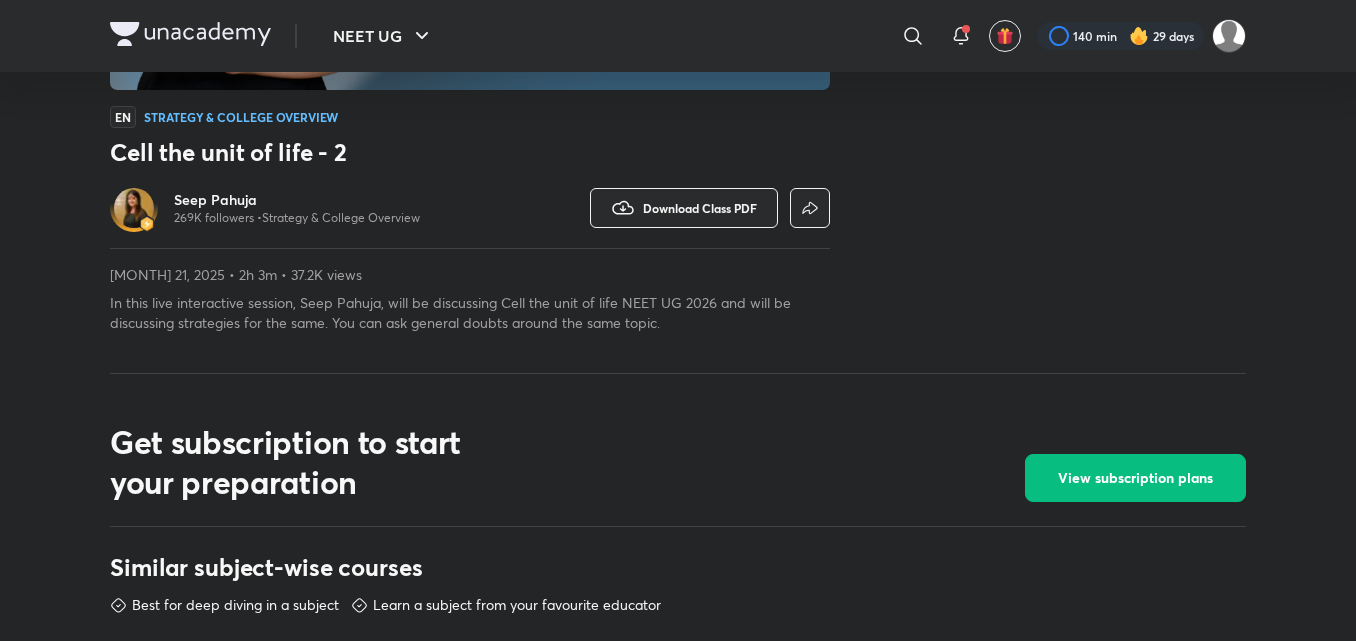 scroll, scrollTop: 550, scrollLeft: 0, axis: vertical 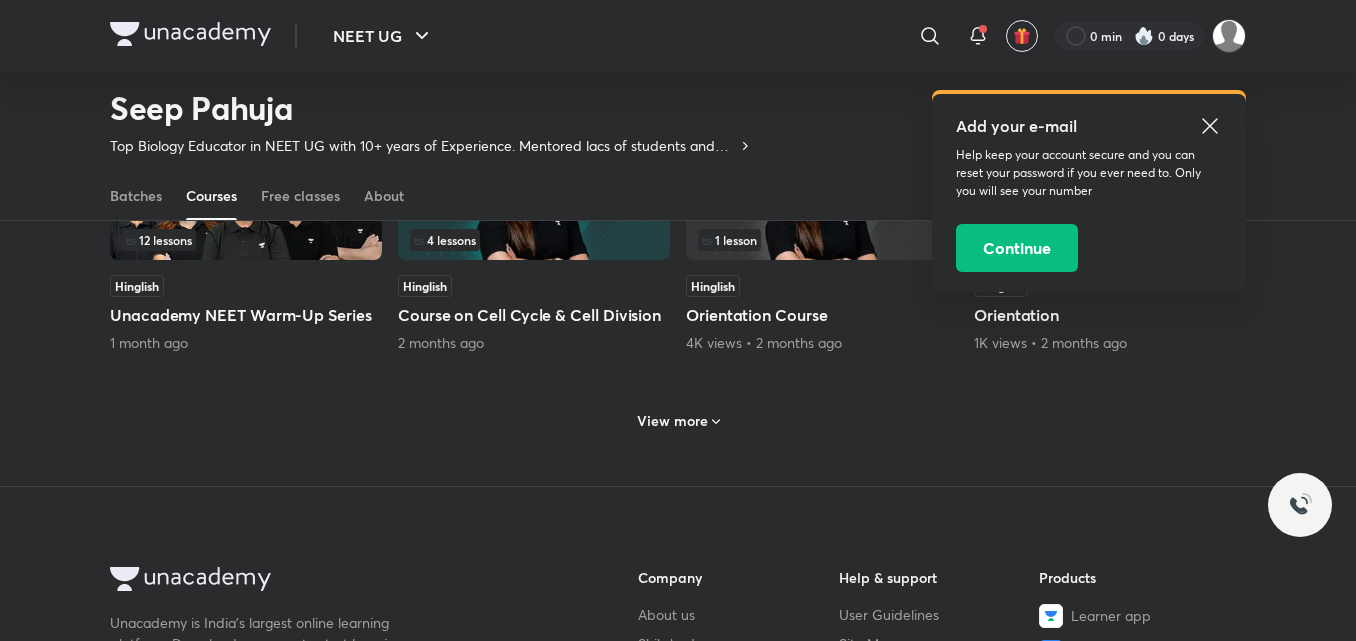 click on "View more" at bounding box center (672, 421) 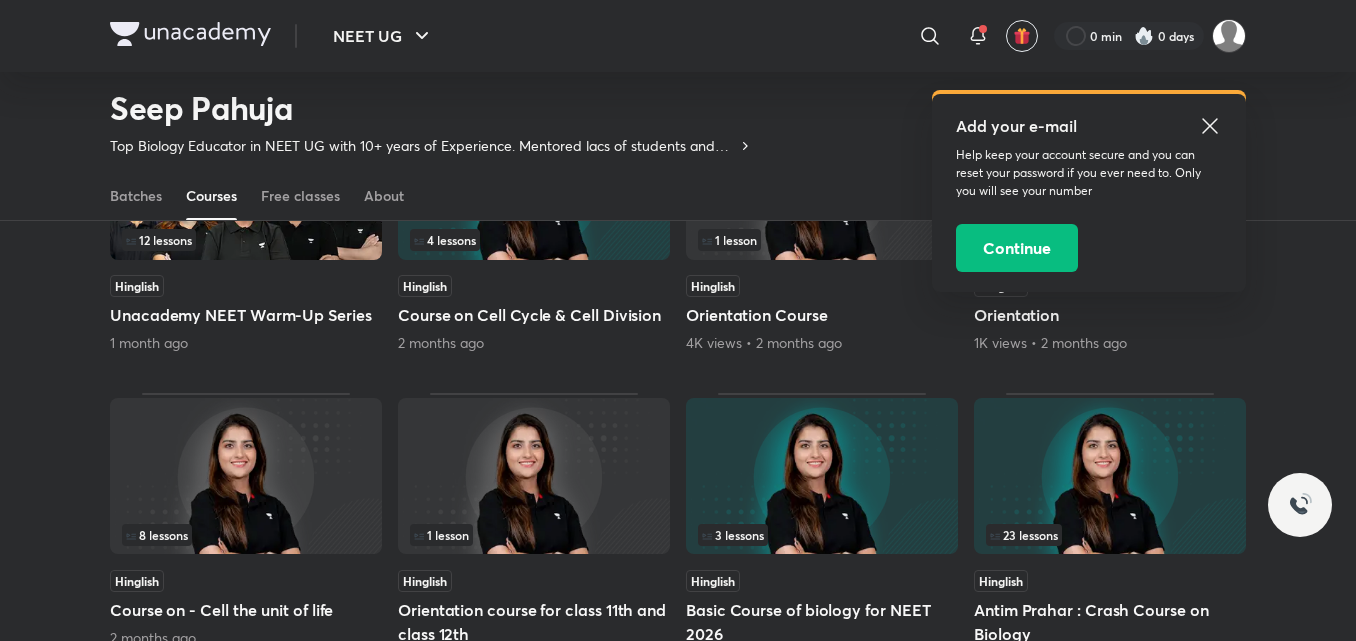 click 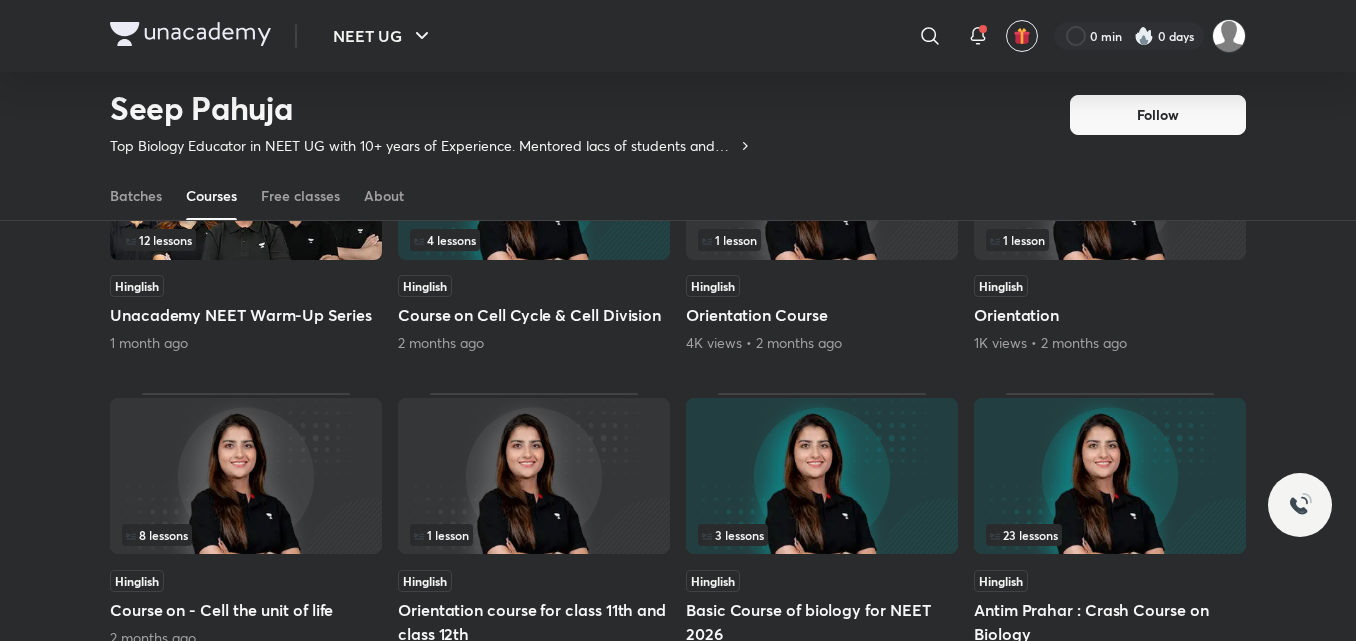 click at bounding box center [246, 476] 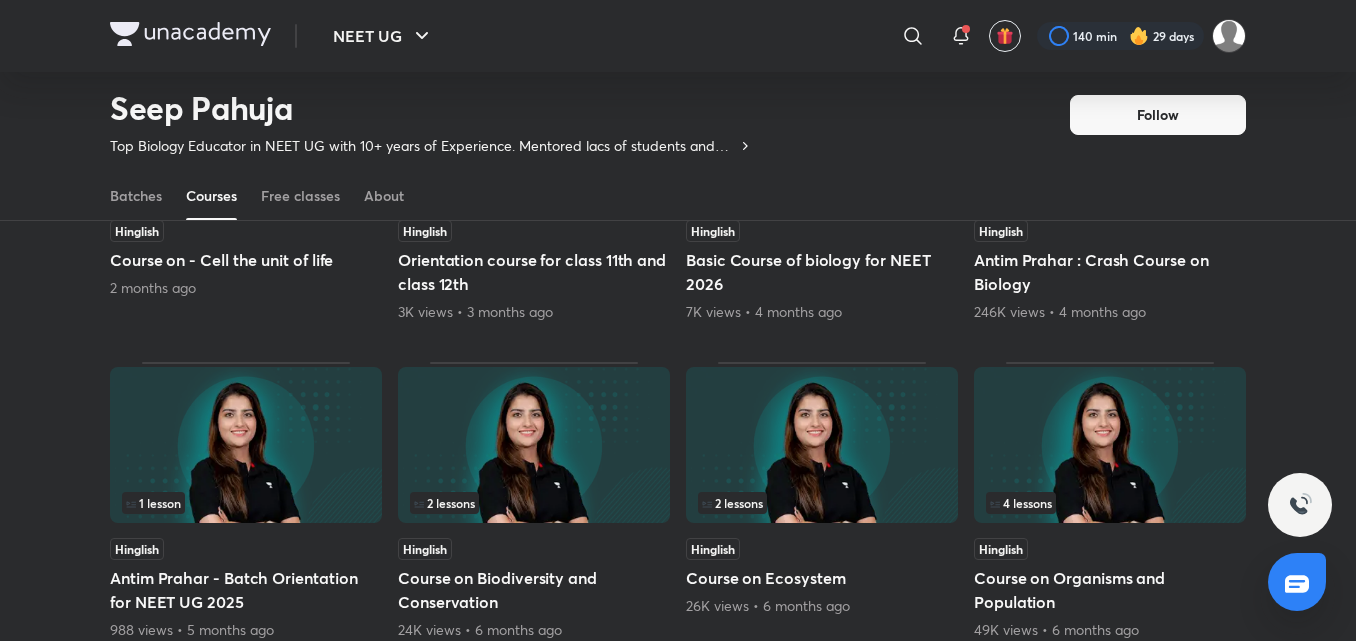 scroll, scrollTop: 1337, scrollLeft: 0, axis: vertical 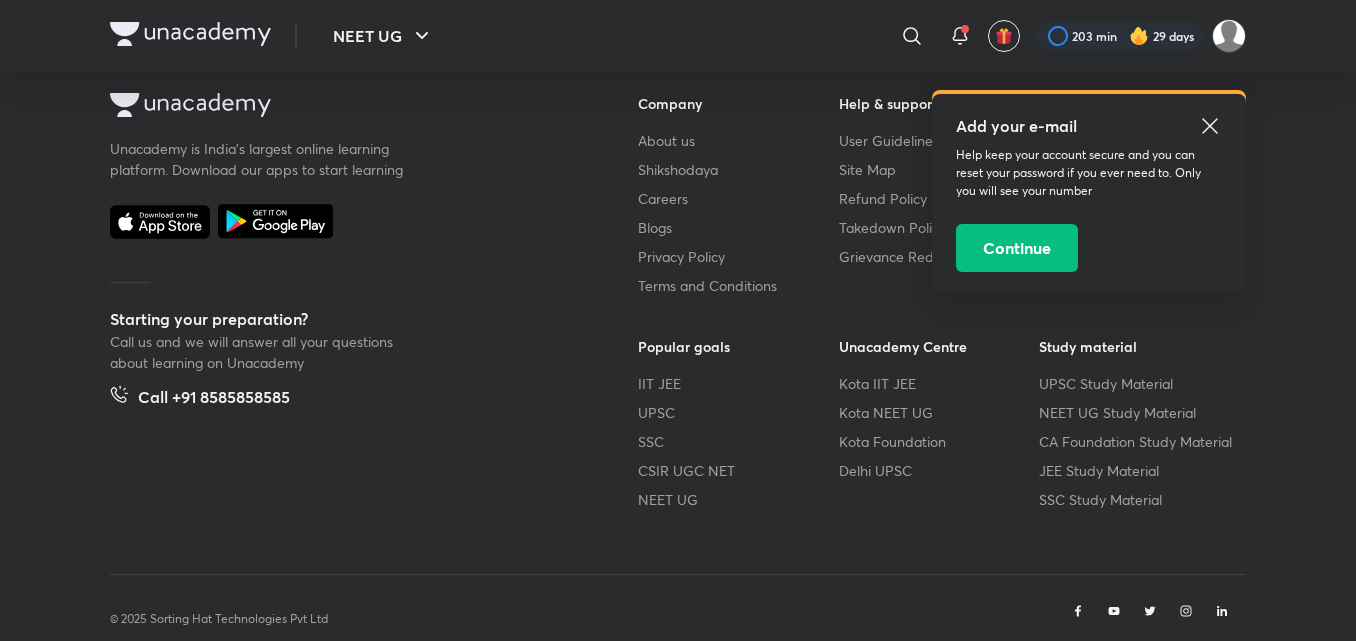 click 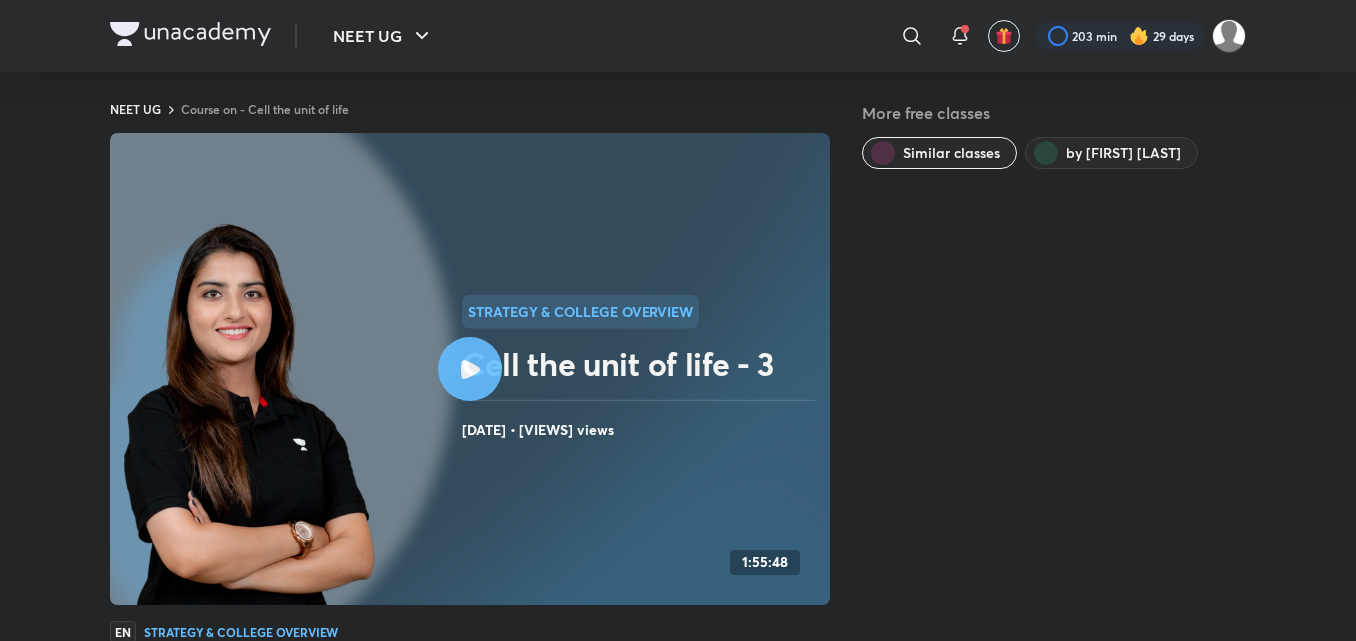scroll, scrollTop: 0, scrollLeft: 0, axis: both 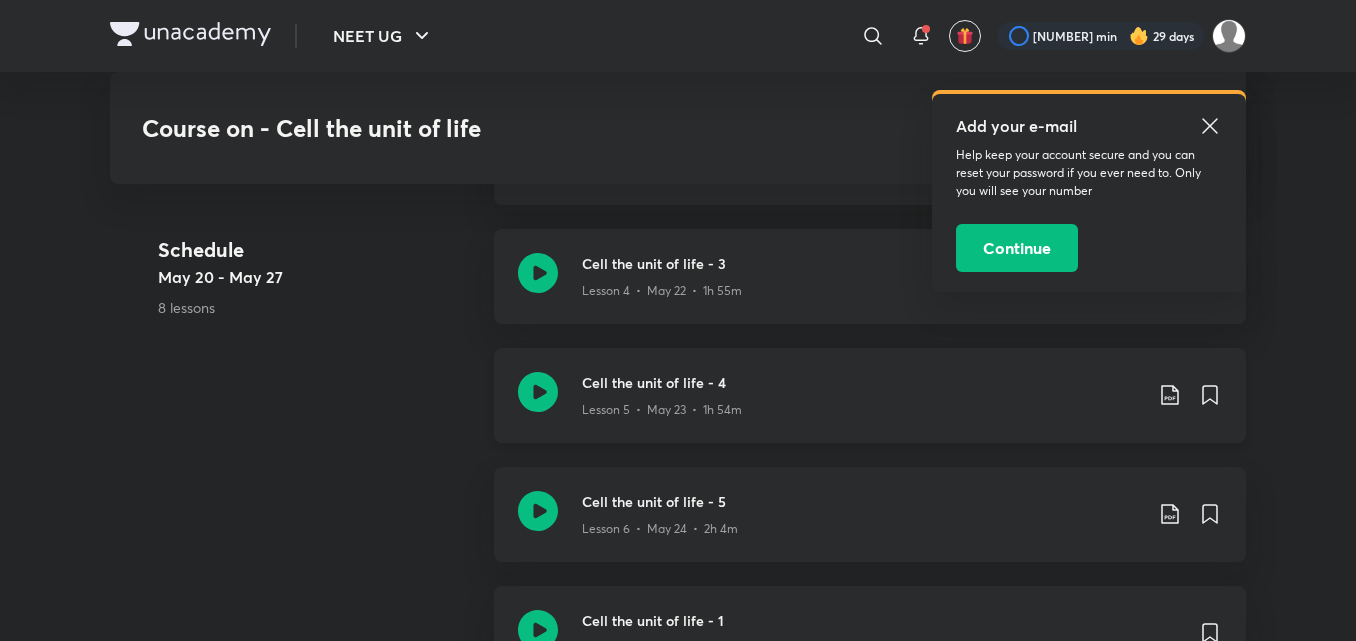 click on "Lesson 5  •  May 23  •  1h 54m" at bounding box center [662, 410] 